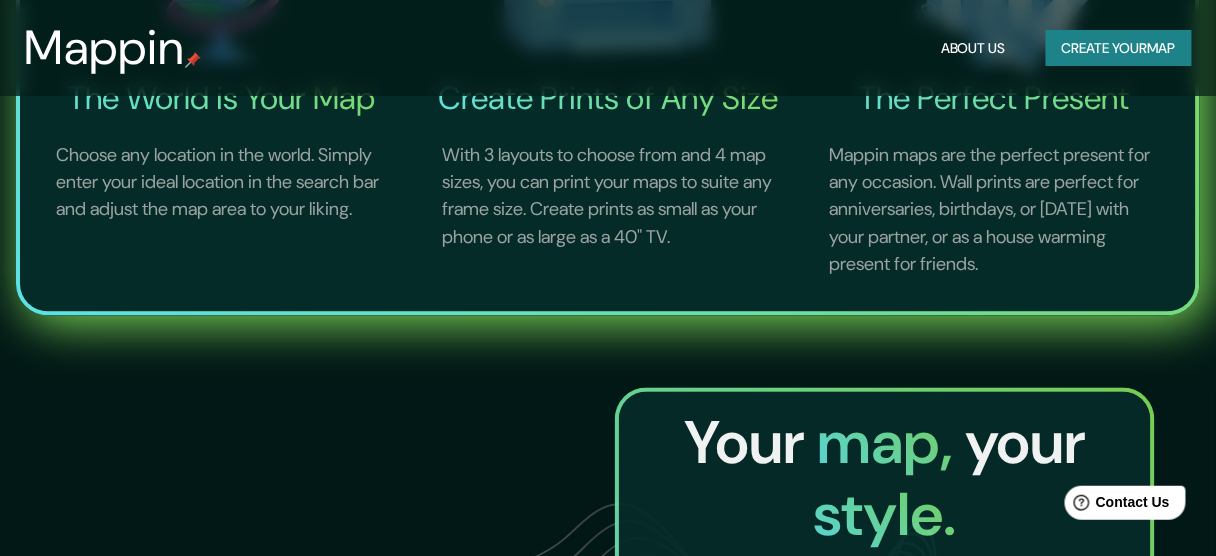 scroll, scrollTop: 1040, scrollLeft: 0, axis: vertical 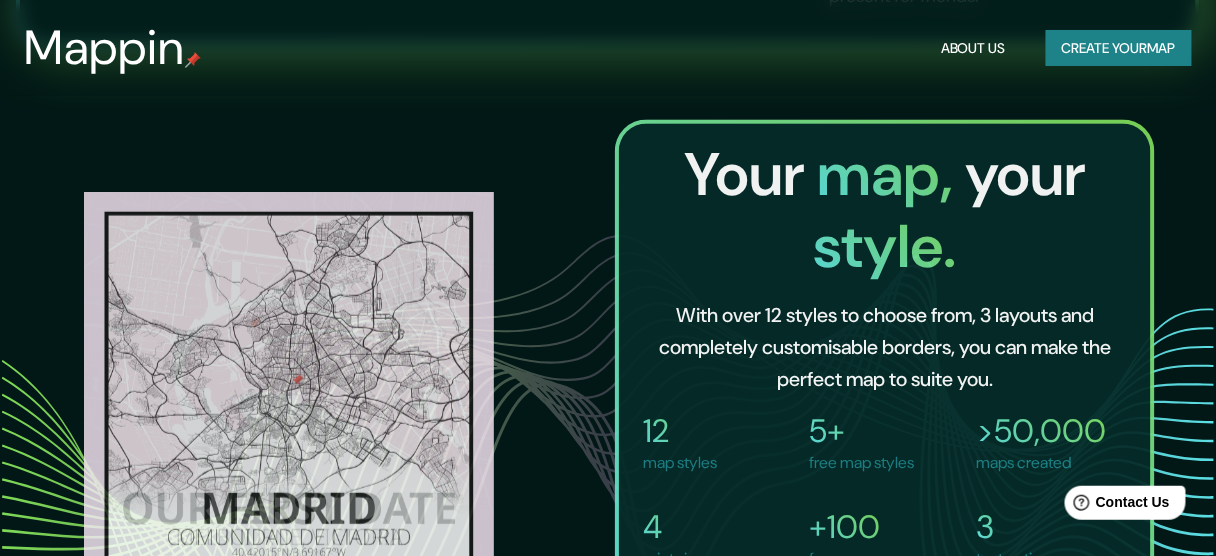 click on "Create your   map" at bounding box center (1119, 48) 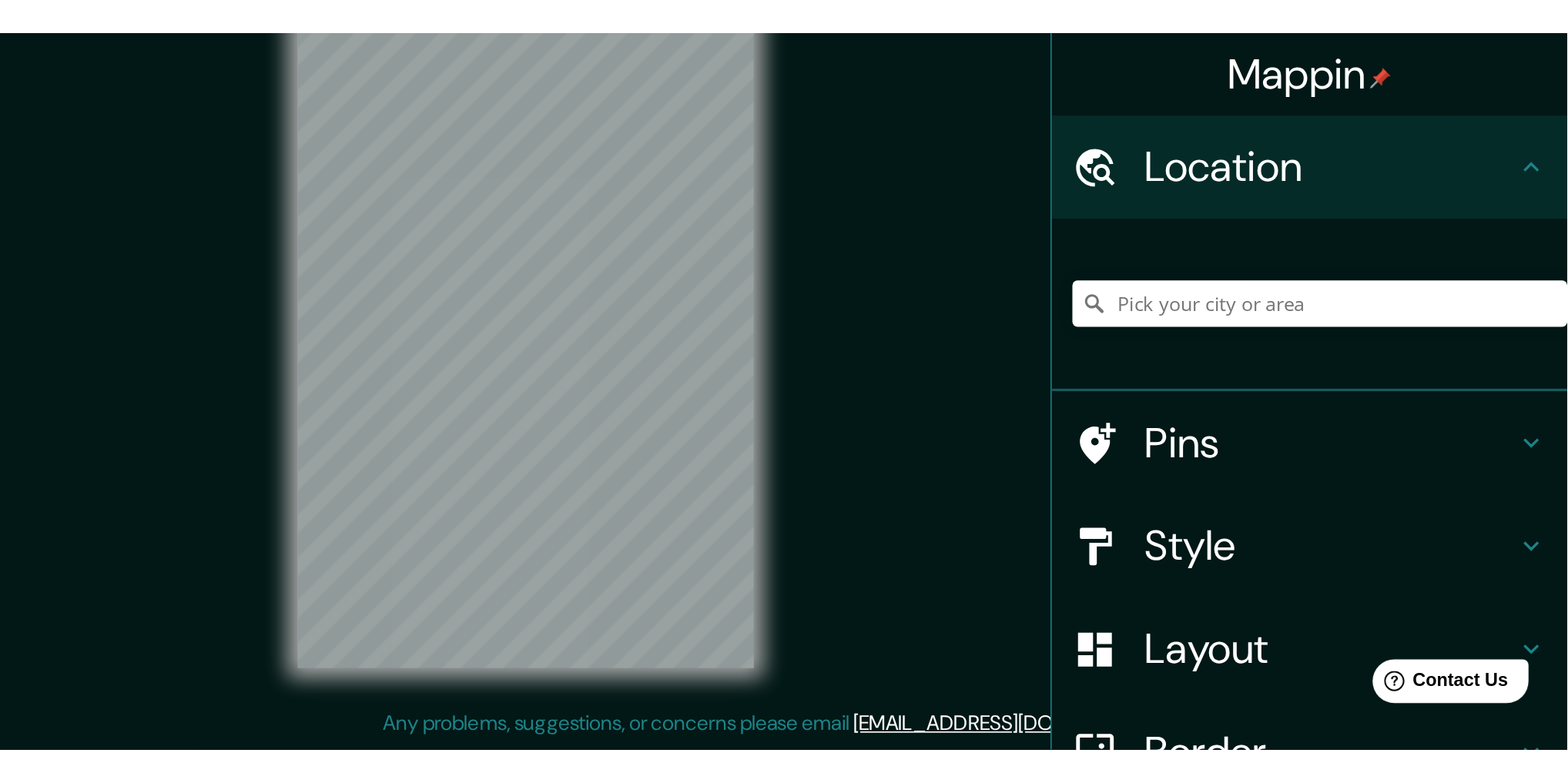 scroll, scrollTop: 0, scrollLeft: 0, axis: both 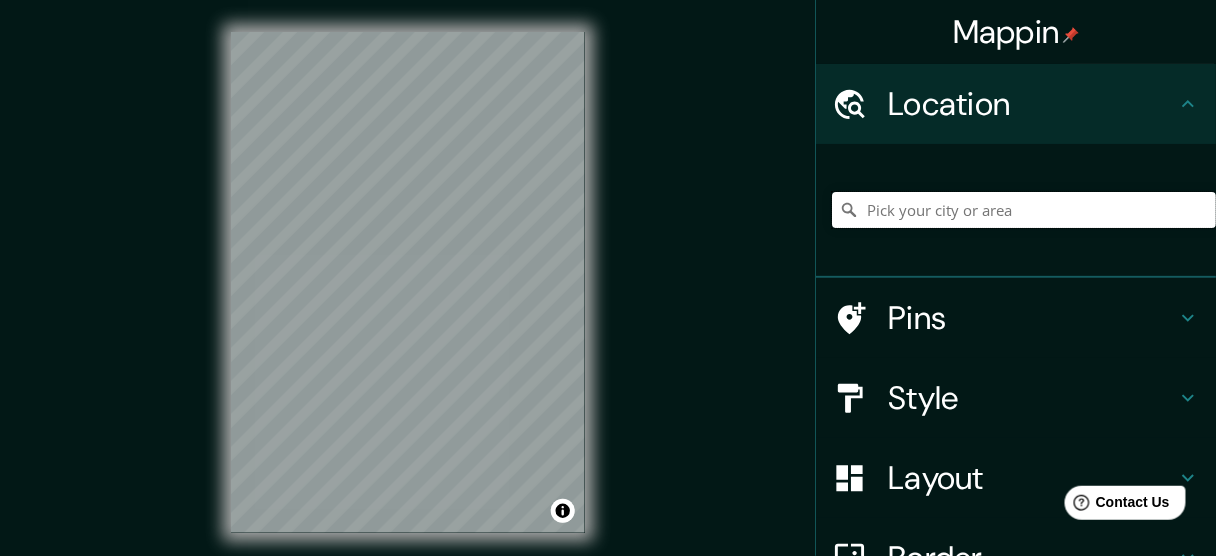 click at bounding box center (1024, 210) 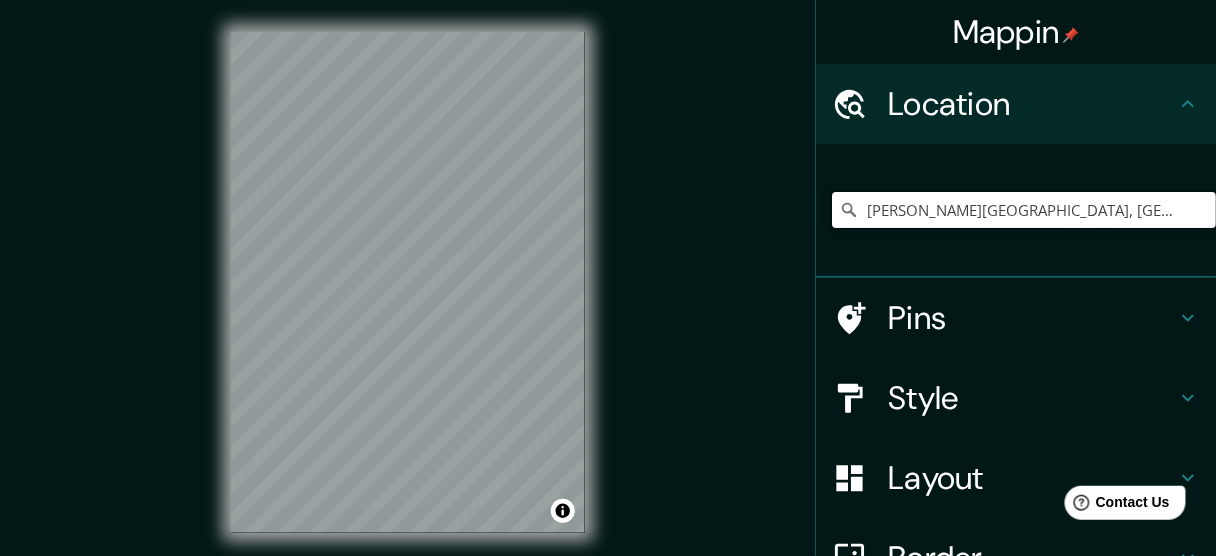 type on "[PERSON_NAME][GEOGRAPHIC_DATA], [GEOGRAPHIC_DATA][PERSON_NAME], [GEOGRAPHIC_DATA]" 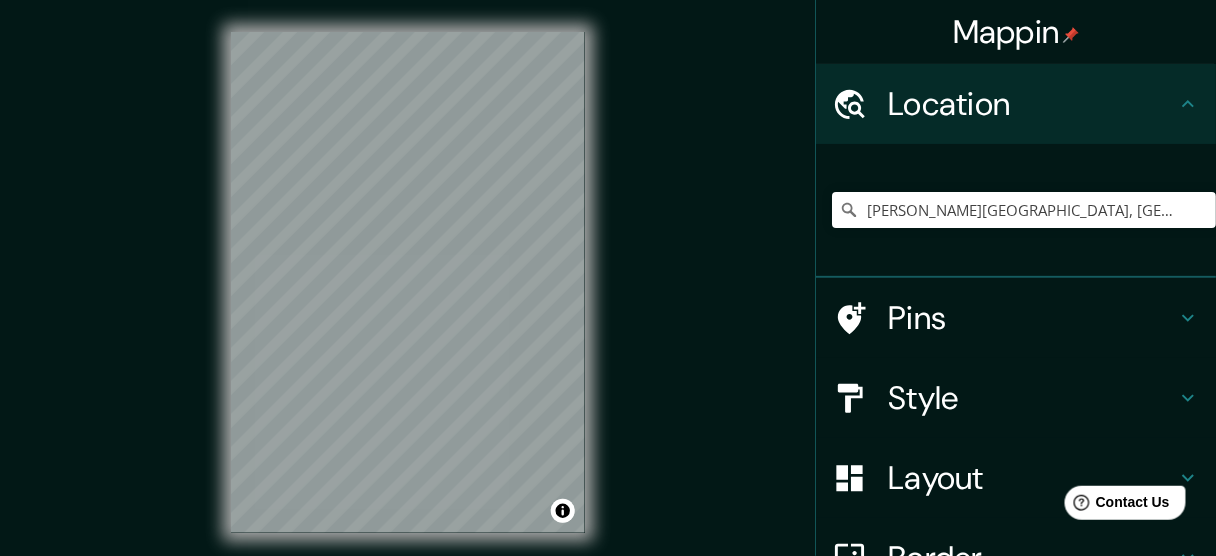 click on "Pins" at bounding box center [1032, 318] 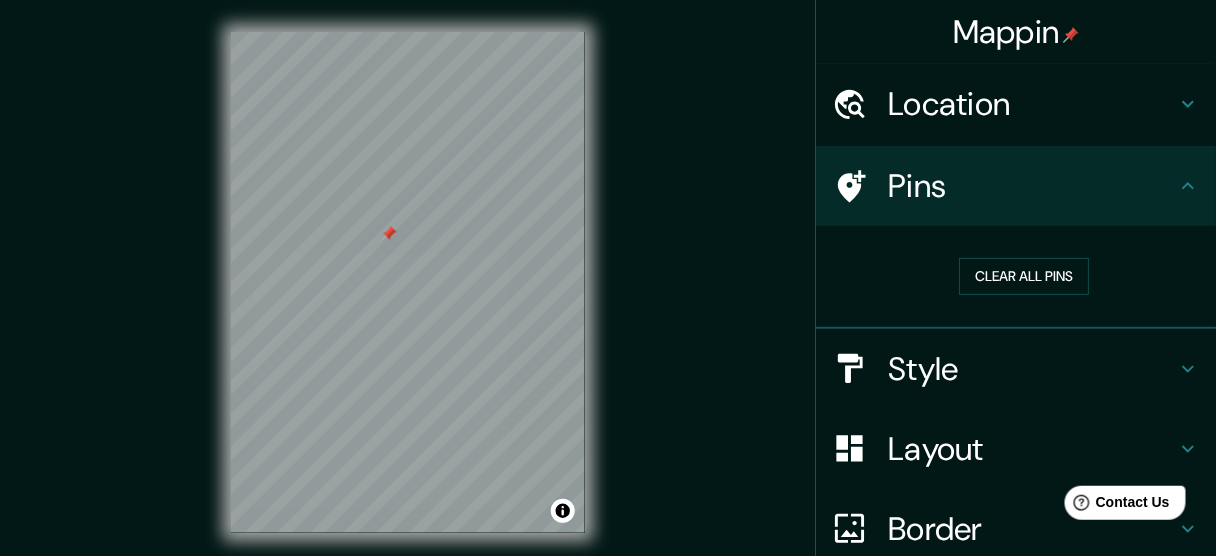 click on "Pins" at bounding box center (1032, 186) 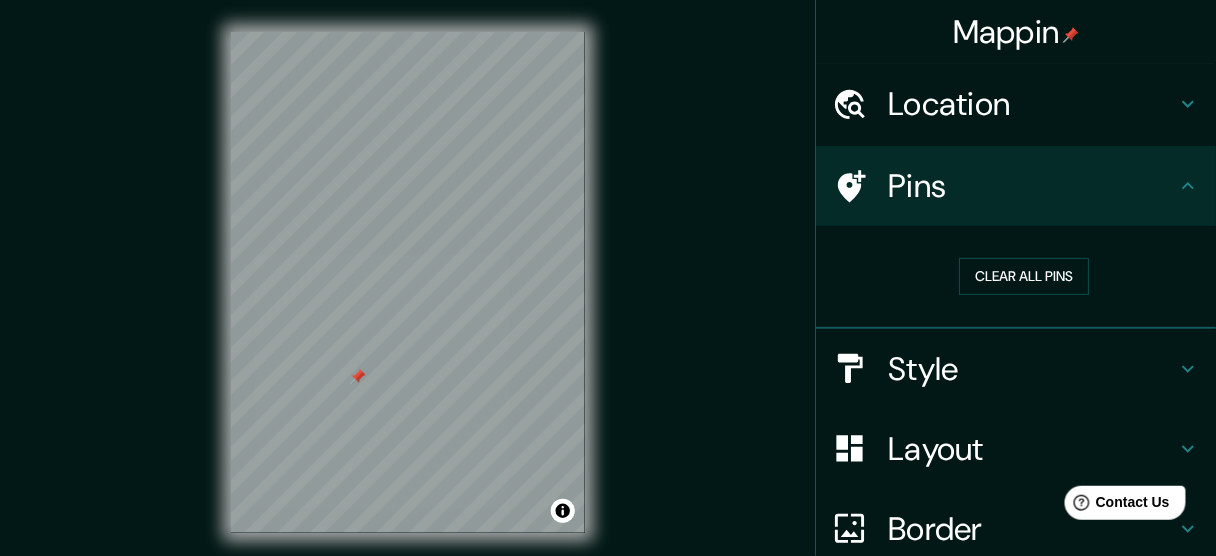 click on "Layout" at bounding box center (1032, 449) 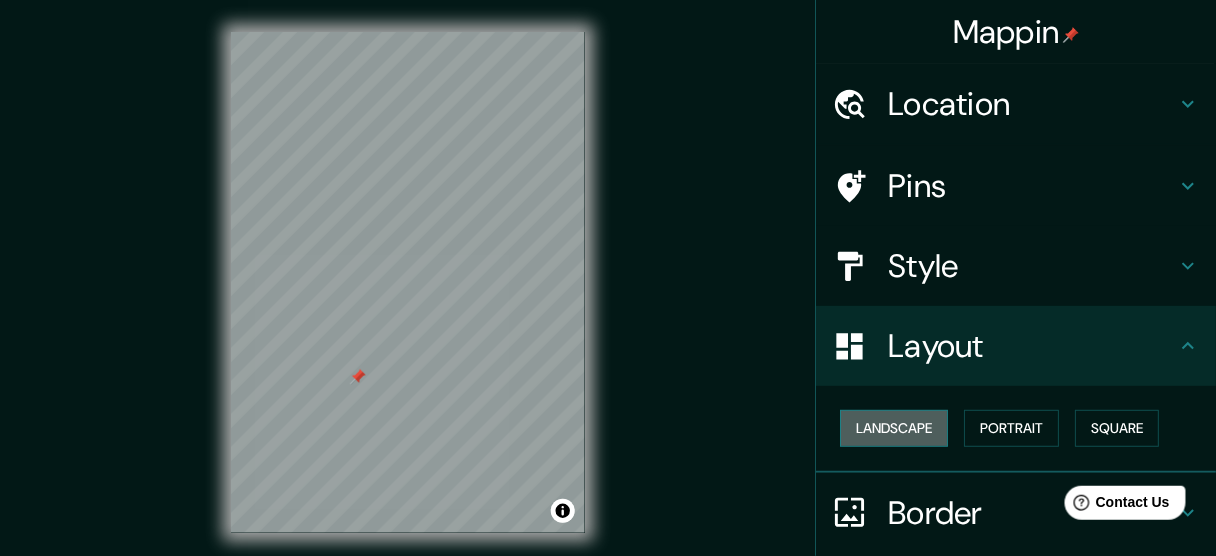 click on "Landscape" at bounding box center [894, 428] 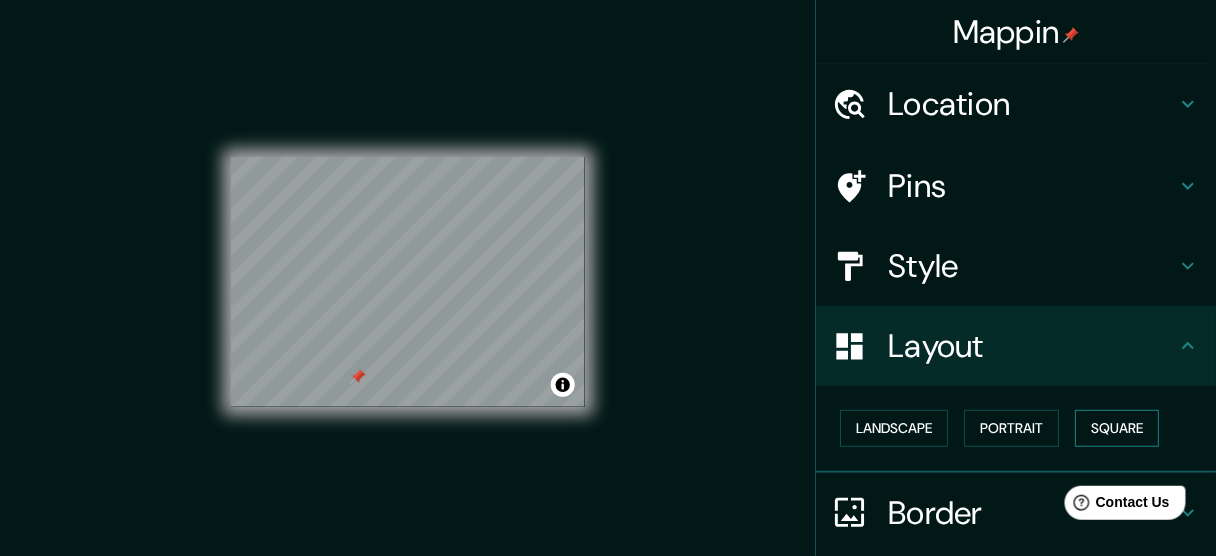 click on "Square" at bounding box center [1117, 428] 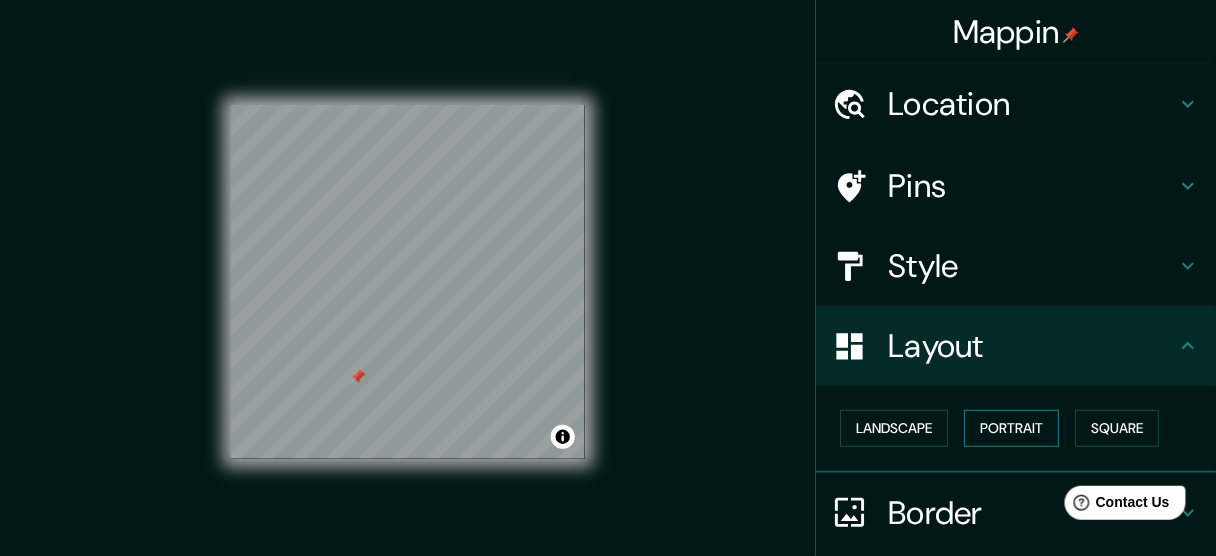 click on "Portrait" at bounding box center [1011, 428] 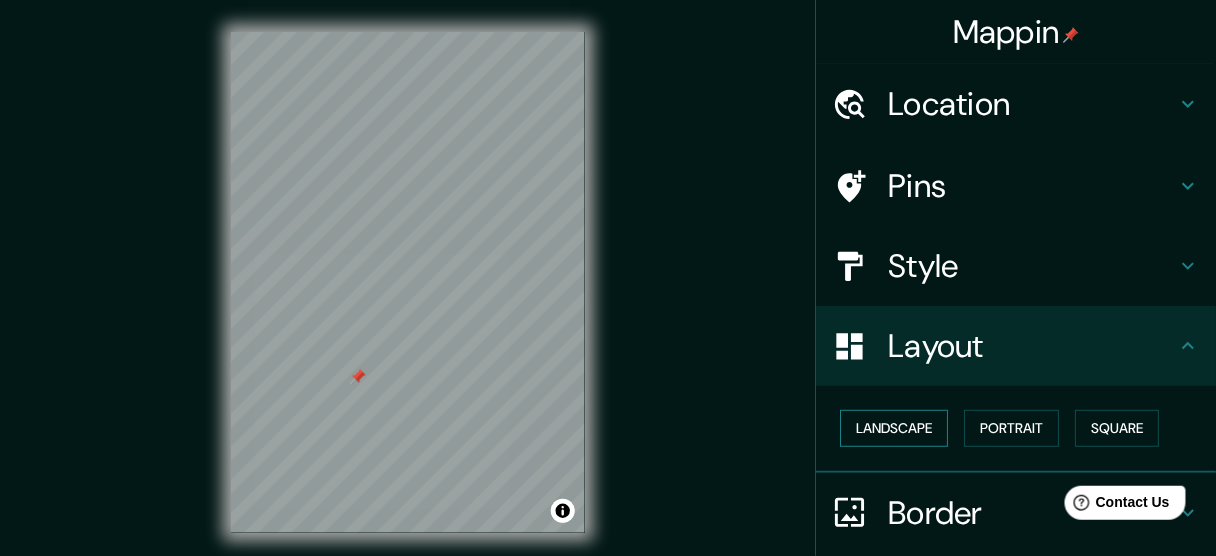 click on "Landscape" at bounding box center [894, 428] 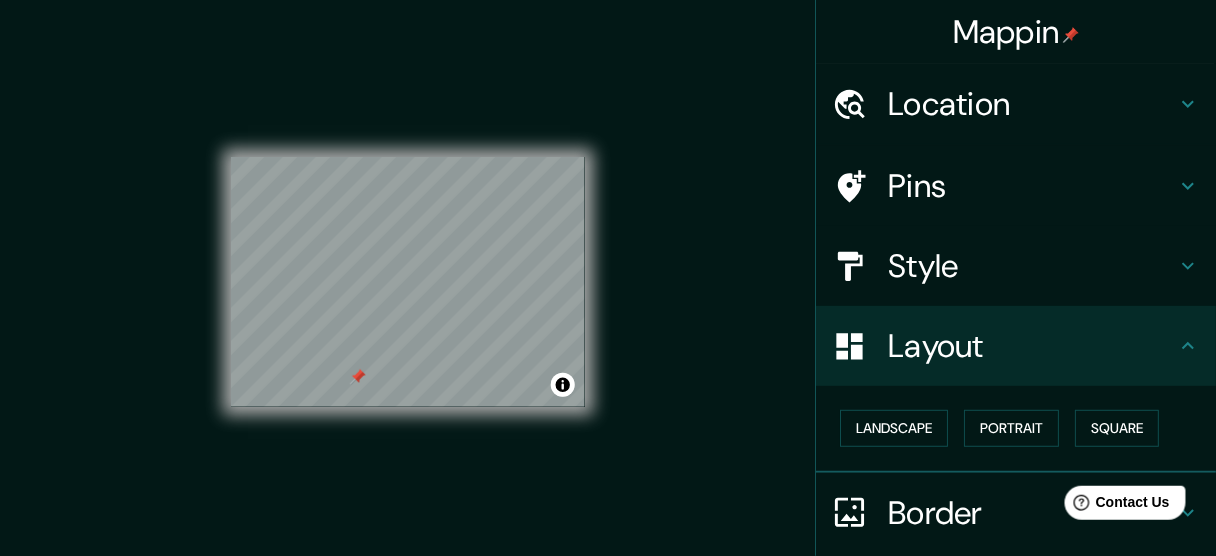 click on "Border" at bounding box center (1032, 513) 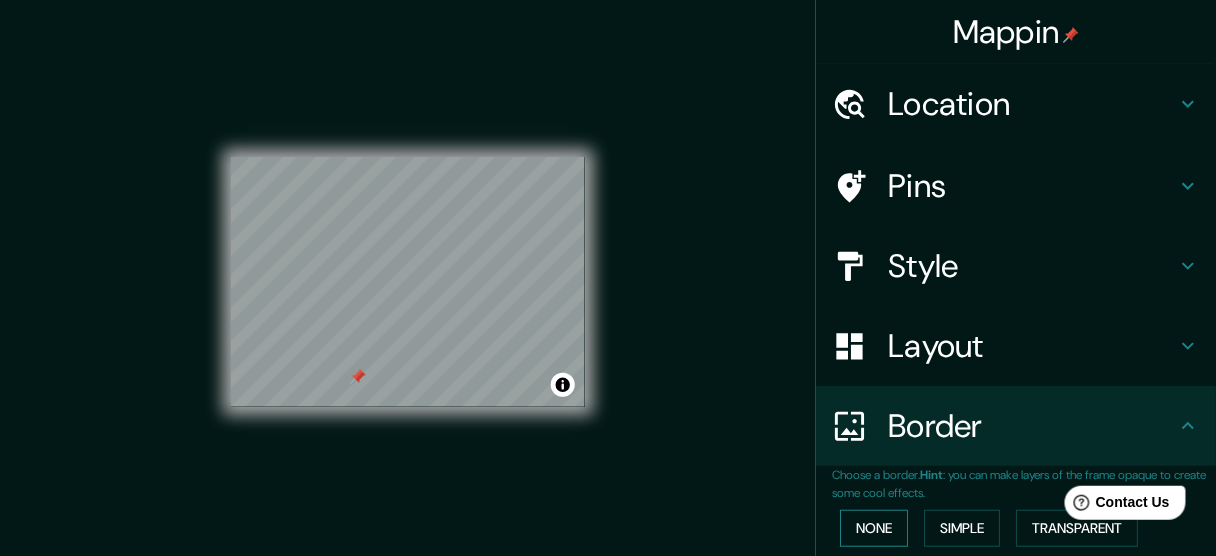 click on "None" at bounding box center [874, 528] 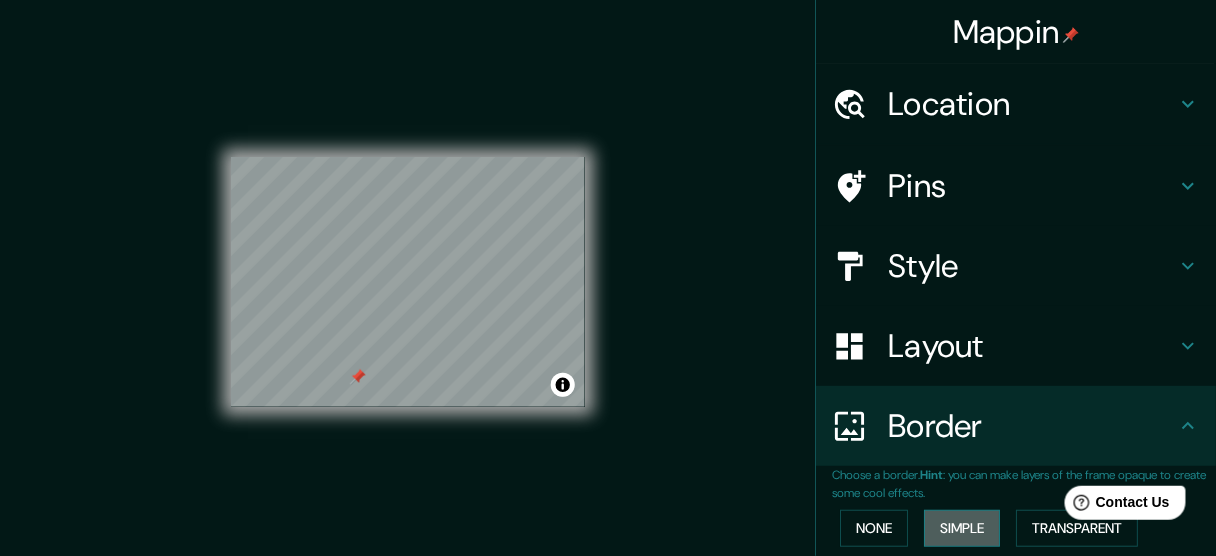 click on "Simple" at bounding box center (962, 528) 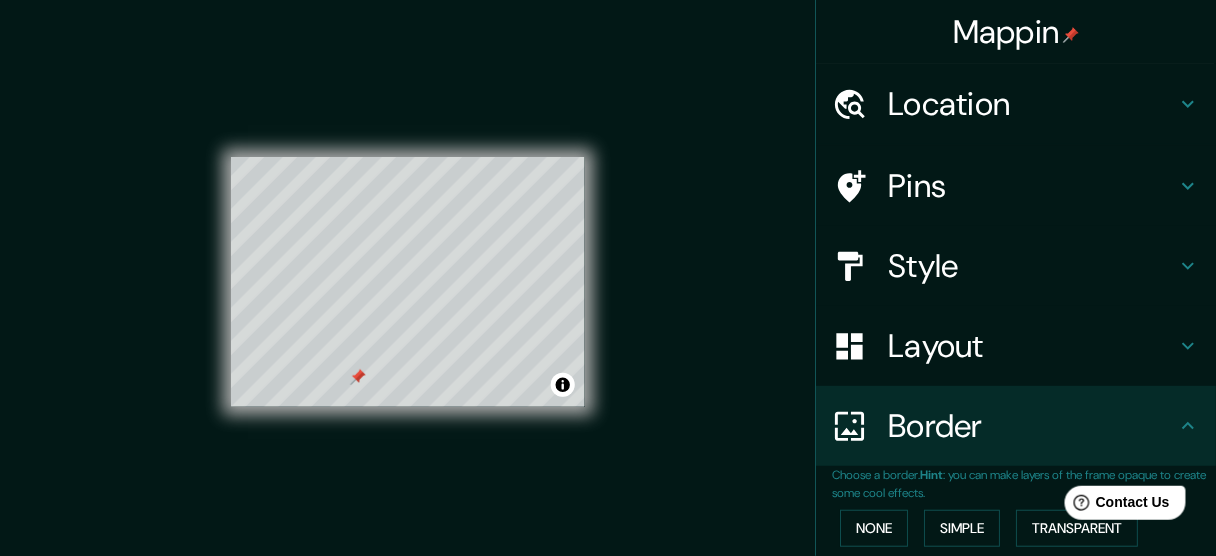 click on "Help Contact Us" at bounding box center [1115, 498] 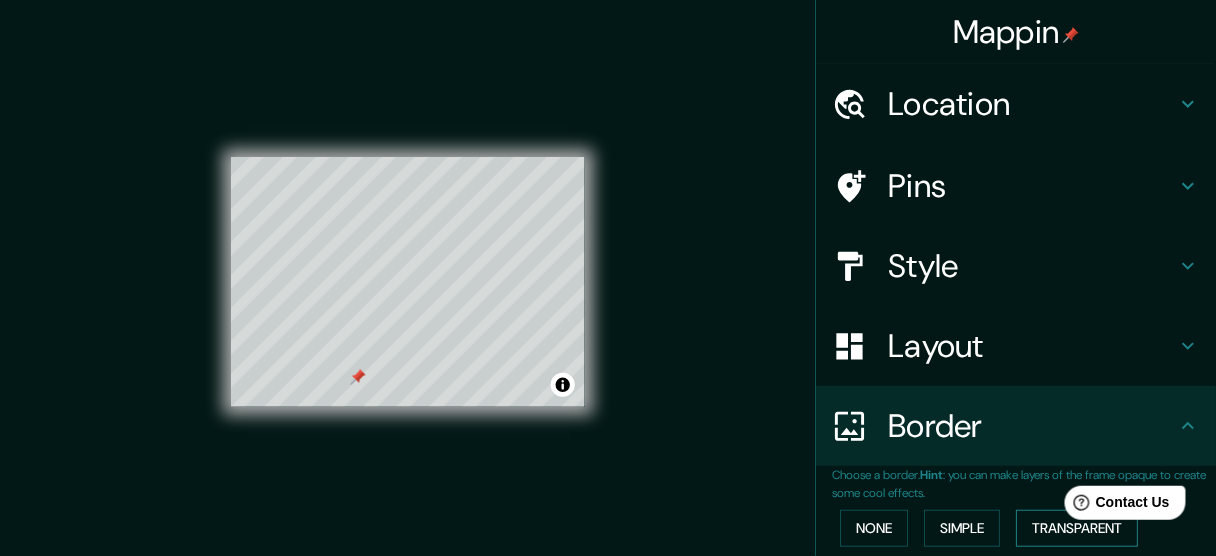 click on "Transparent" at bounding box center [1077, 528] 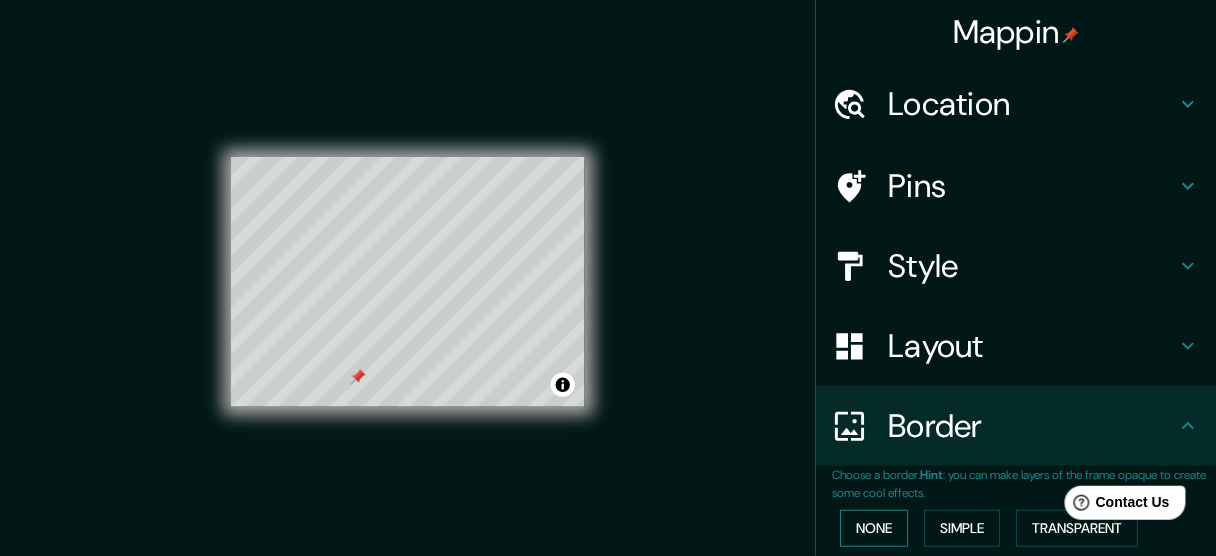 click on "None" at bounding box center (874, 528) 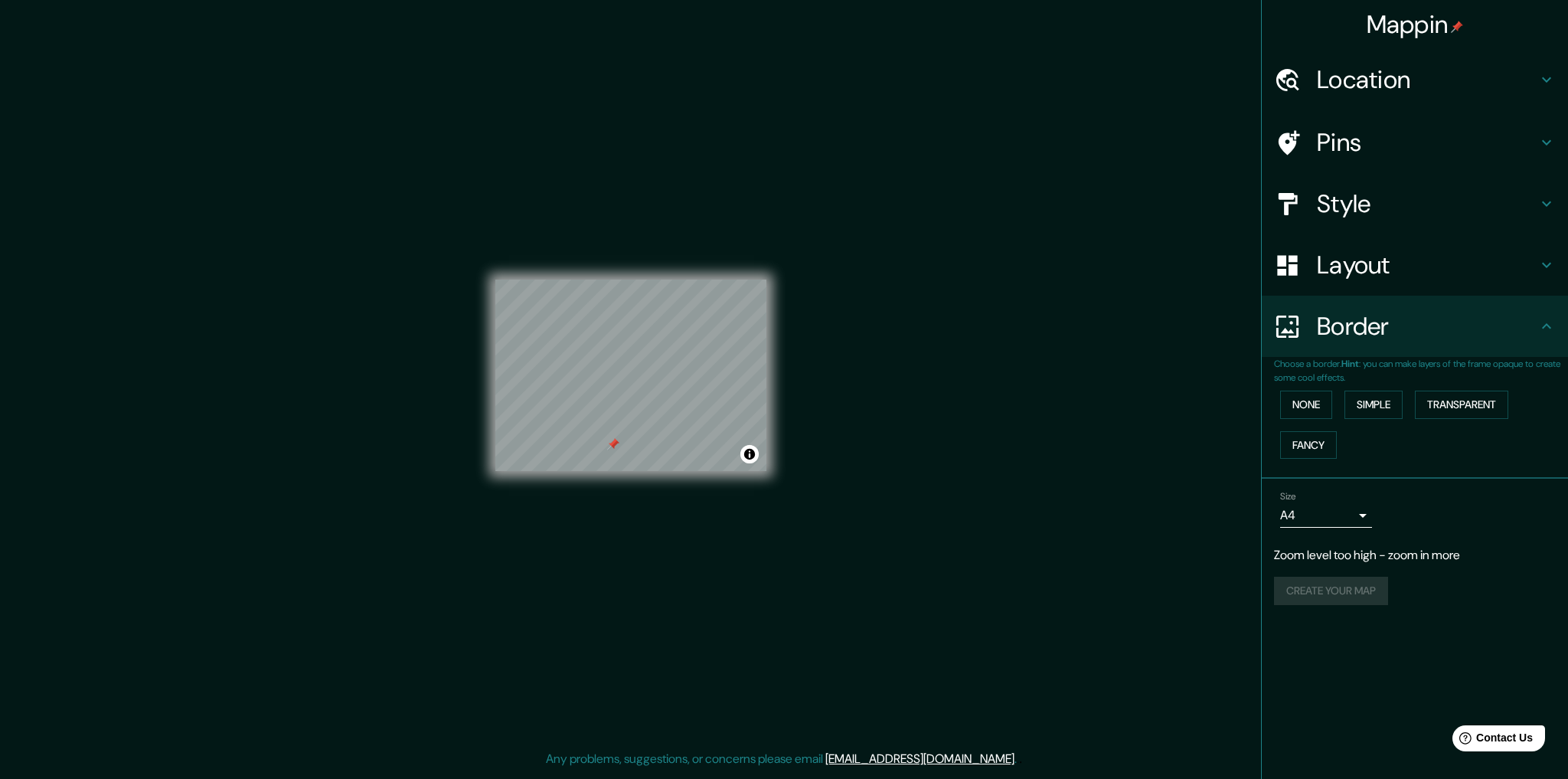 click on "Layout" at bounding box center [1415, 265] 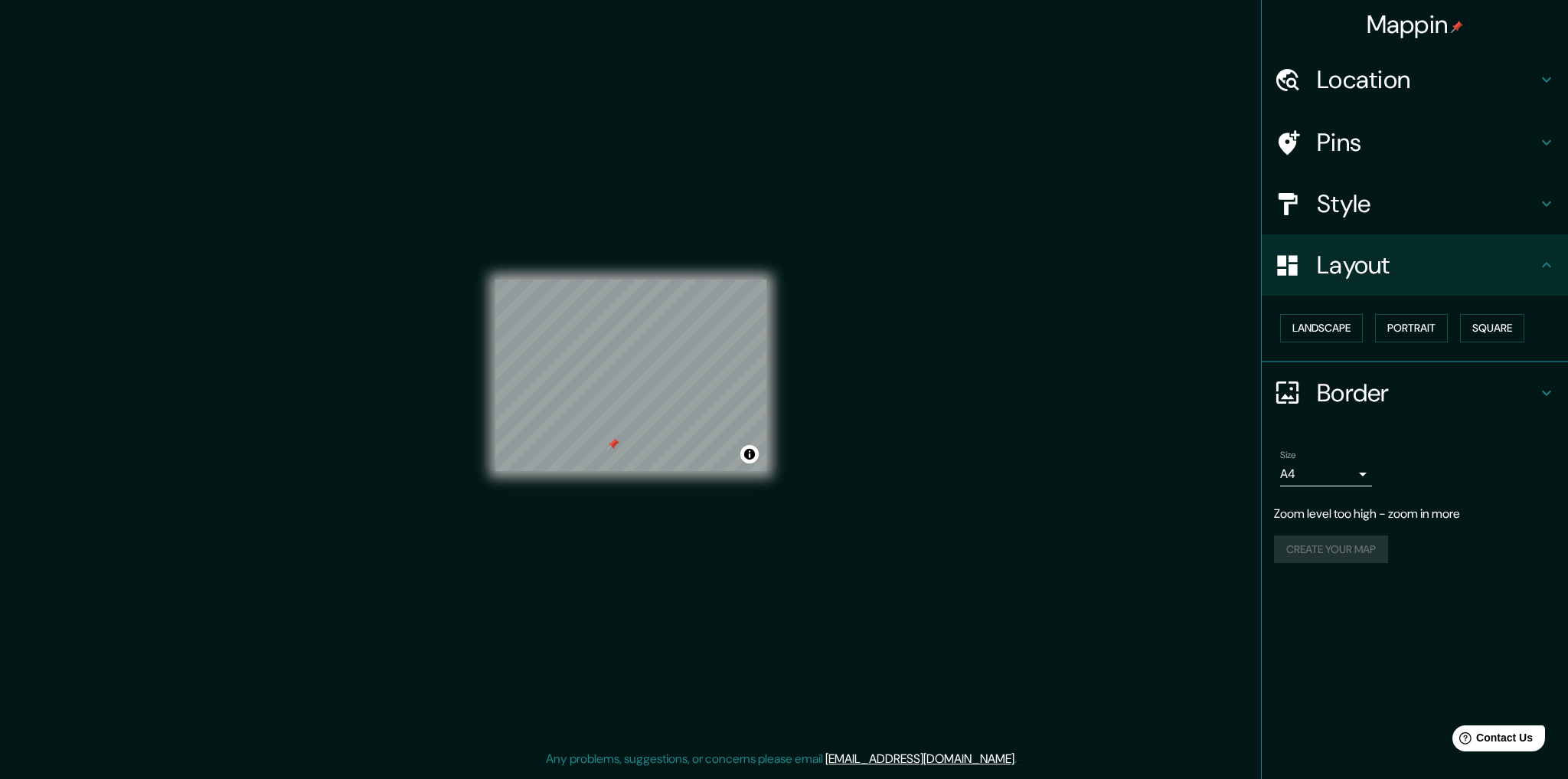 click on "Style" at bounding box center [1427, 204] 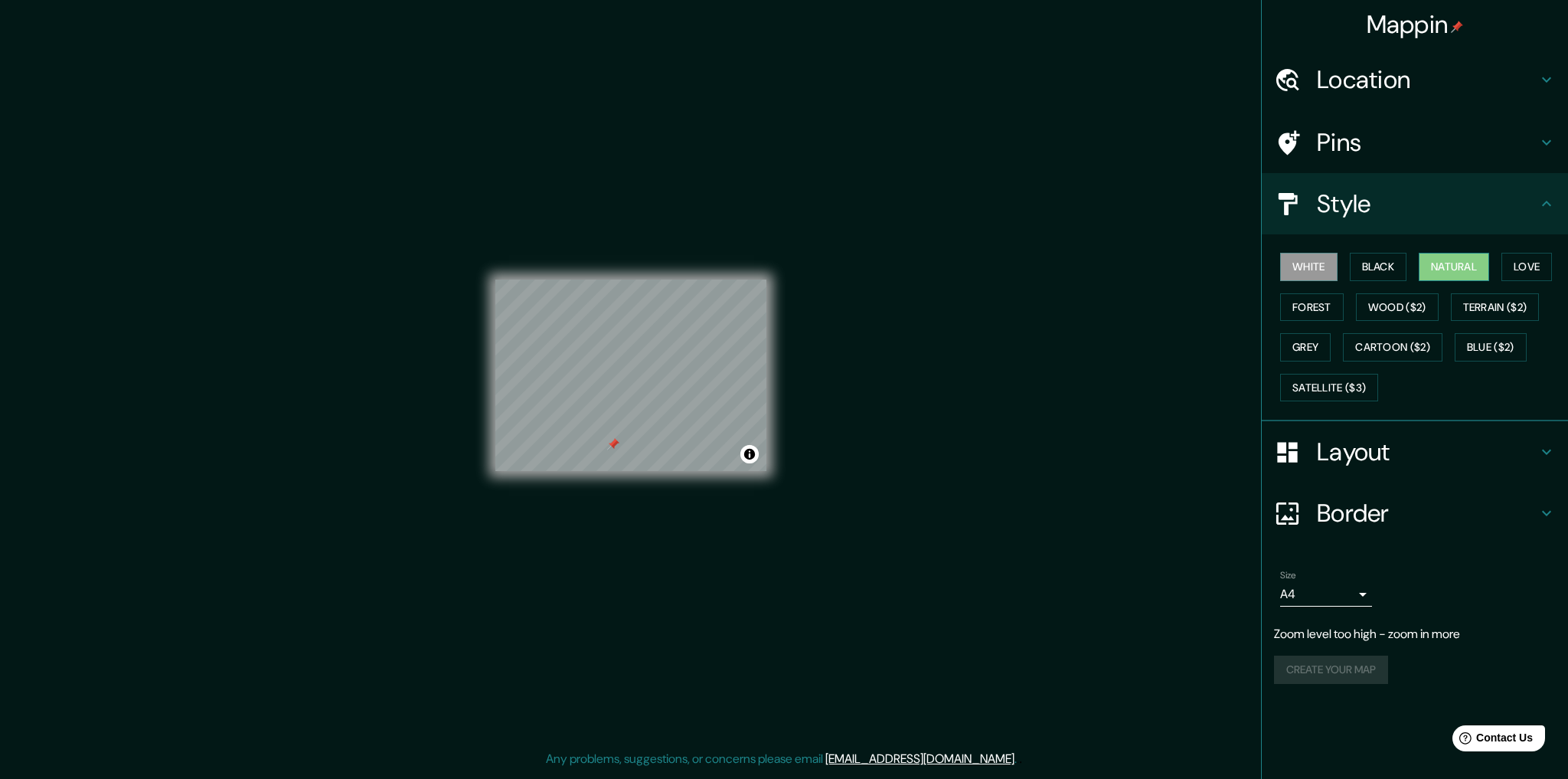 click on "Natural" at bounding box center [1454, 267] 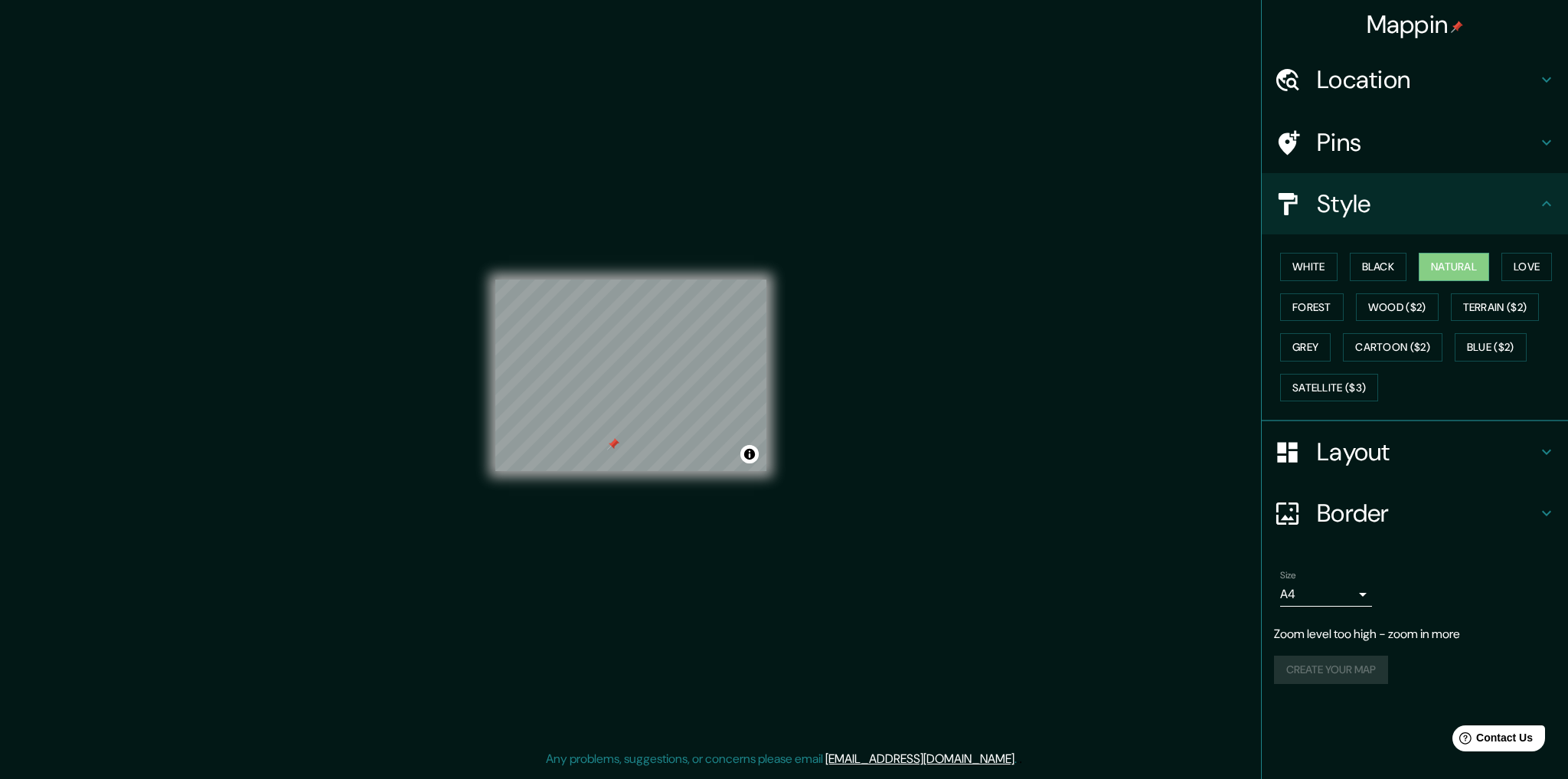 click on "Pins" at bounding box center (1415, 142) 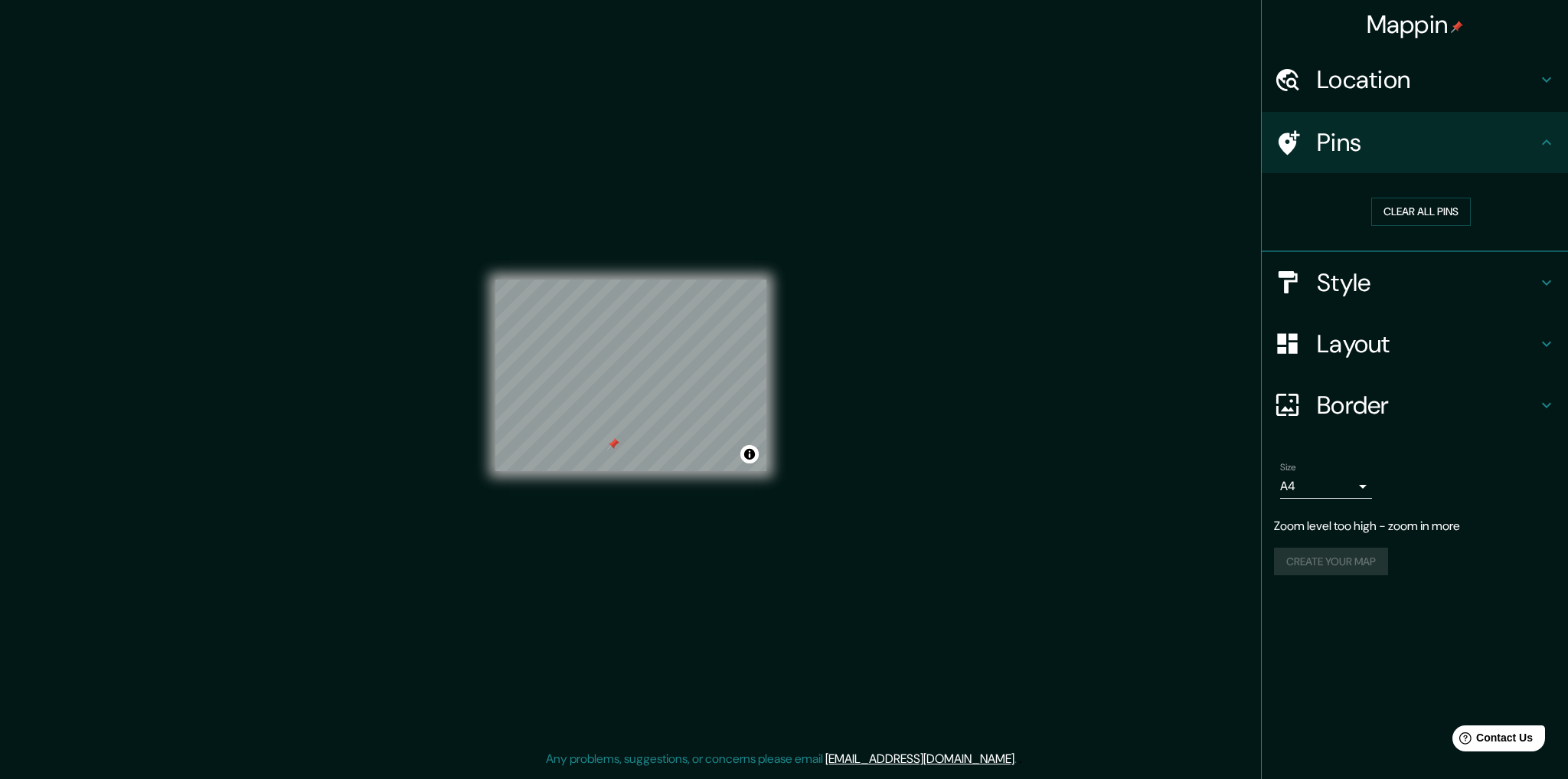 click on "Pins" at bounding box center (1415, 142) 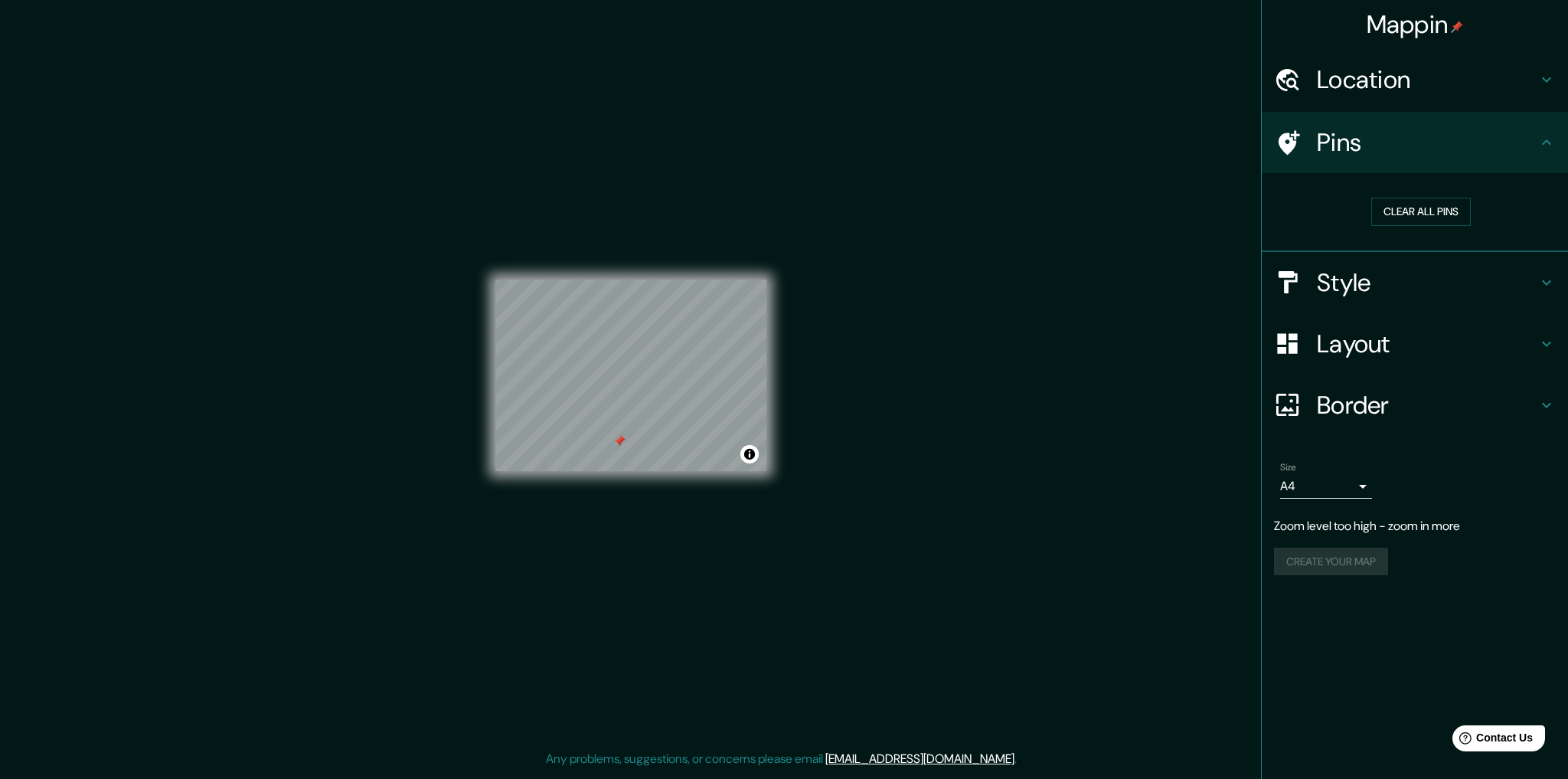 drag, startPoint x: 615, startPoint y: 441, endPoint x: 815, endPoint y: 582, distance: 244.70595 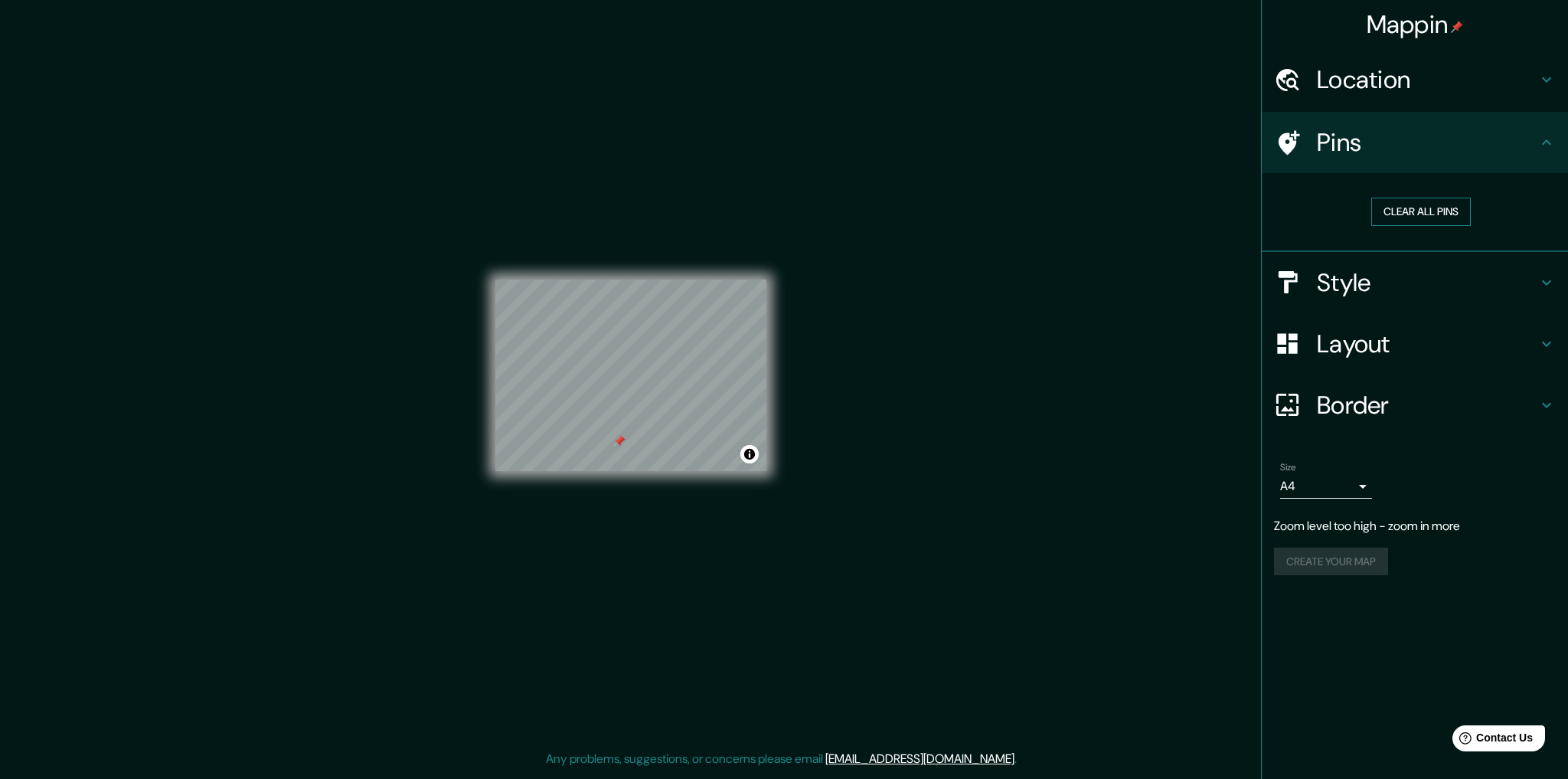 click on "Clear all pins" at bounding box center (1421, 211) 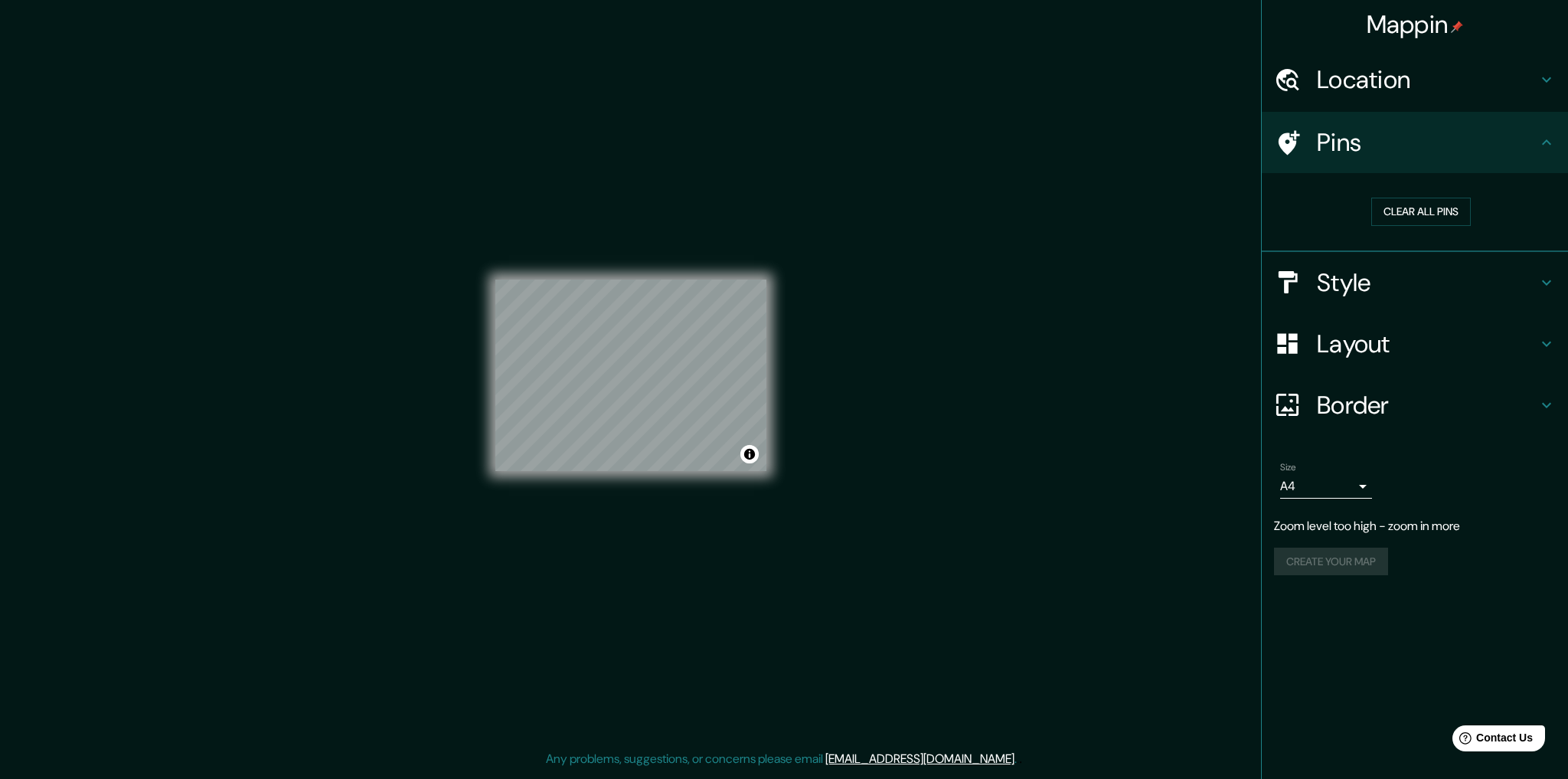 click on "Style" at bounding box center (1427, 283) 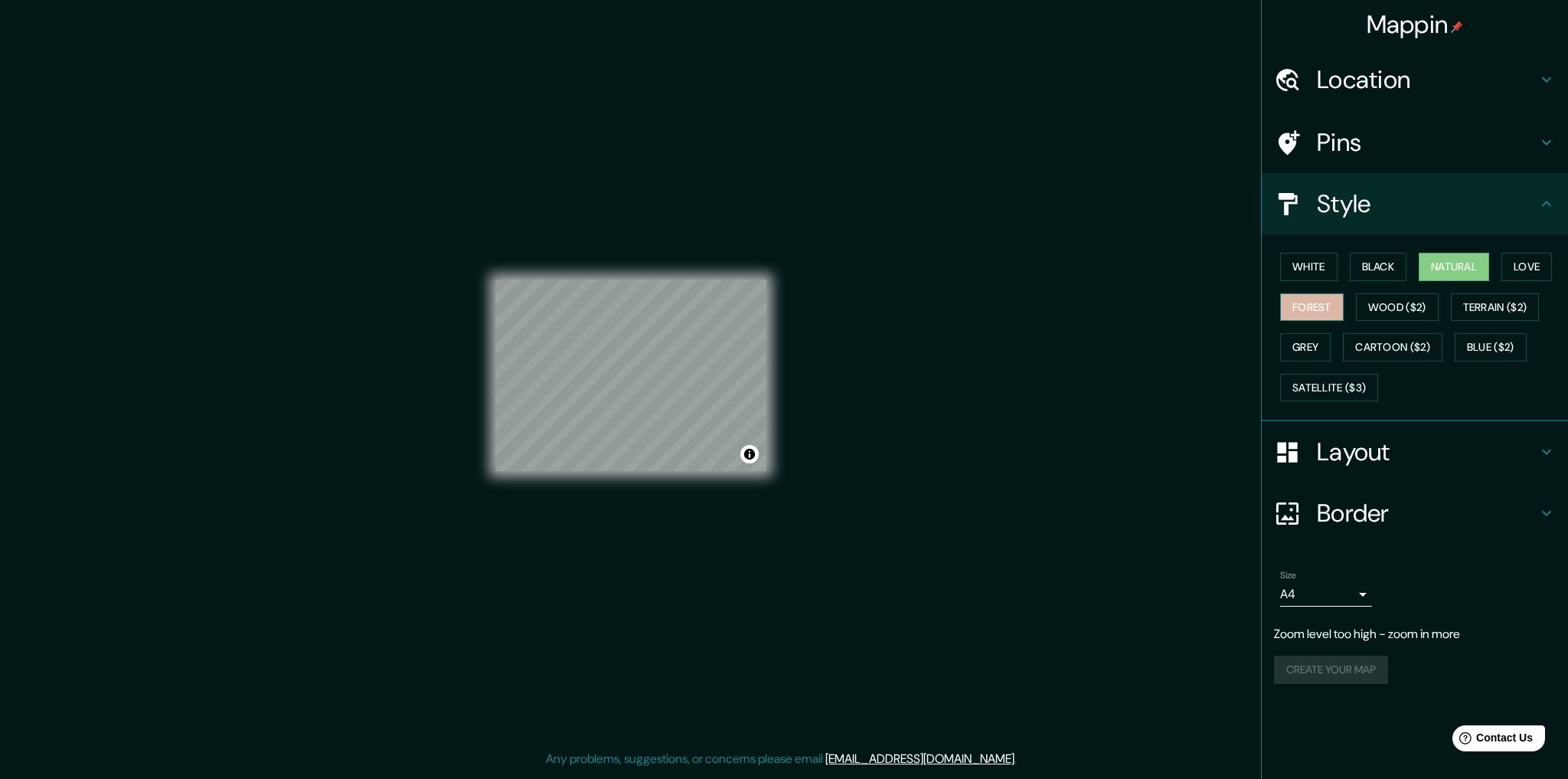 click on "Forest" at bounding box center (1312, 307) 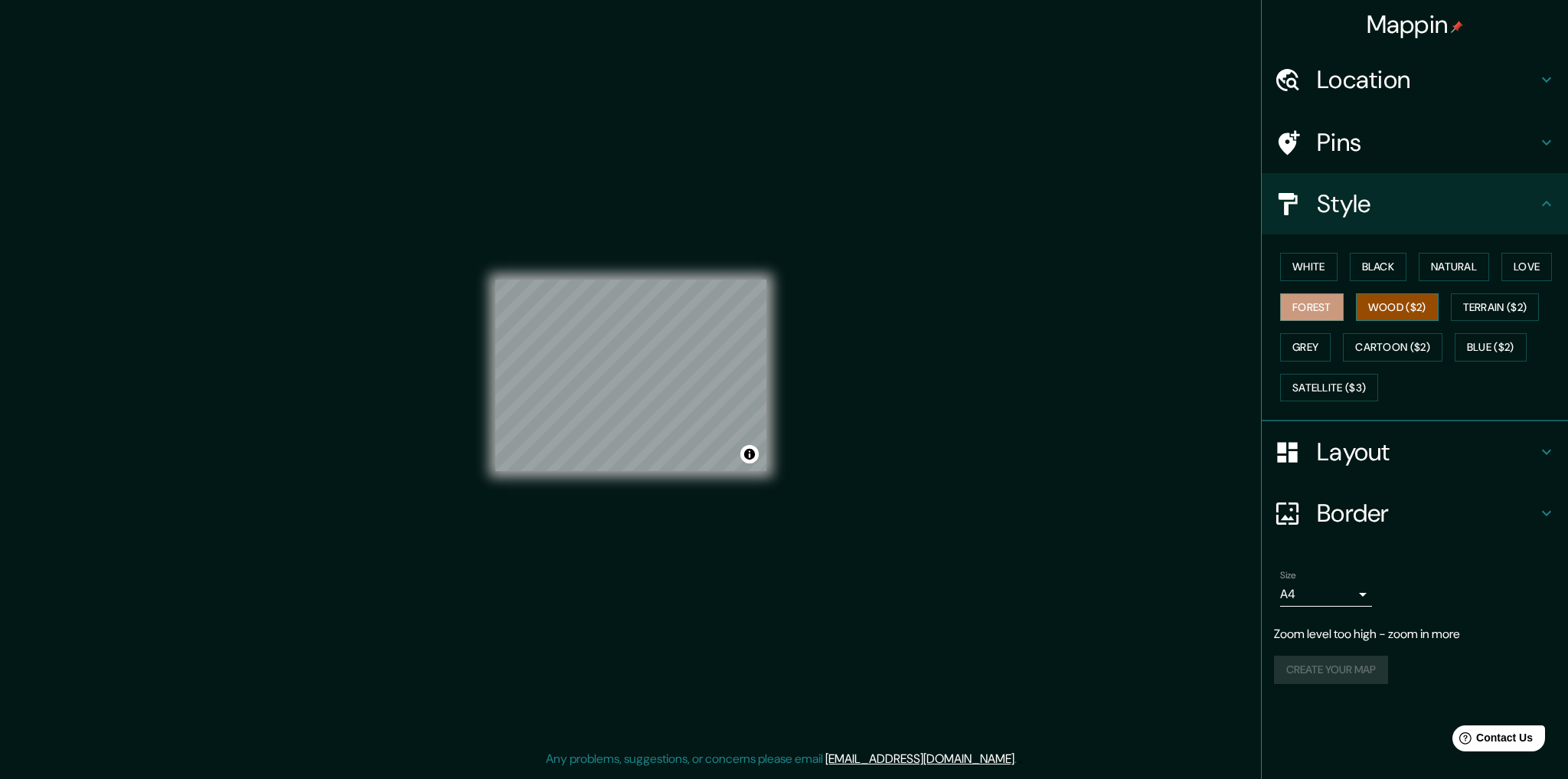 click on "Wood ($2)" at bounding box center (1397, 307) 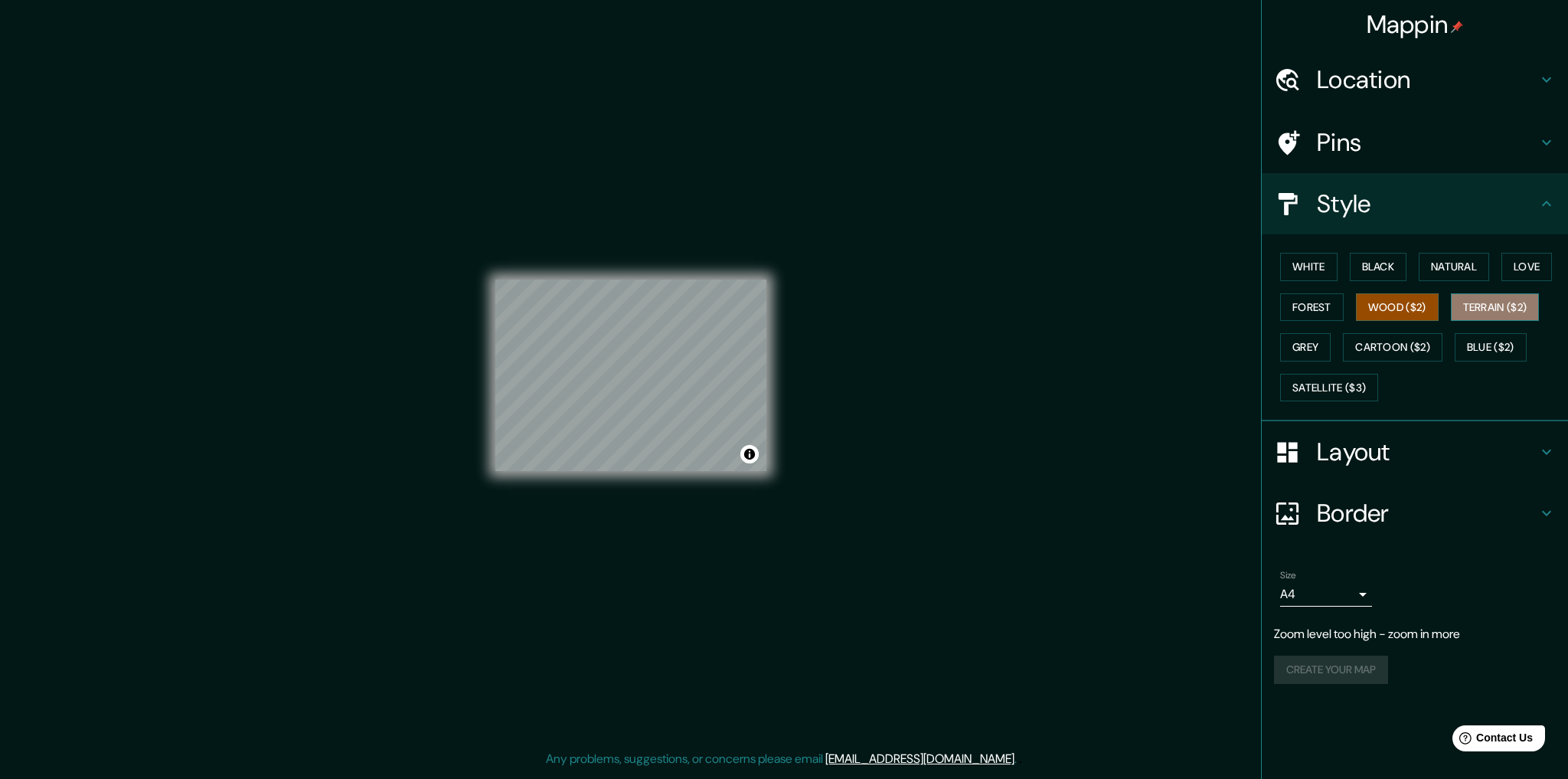 click on "Terrain ($2)" at bounding box center (1495, 307) 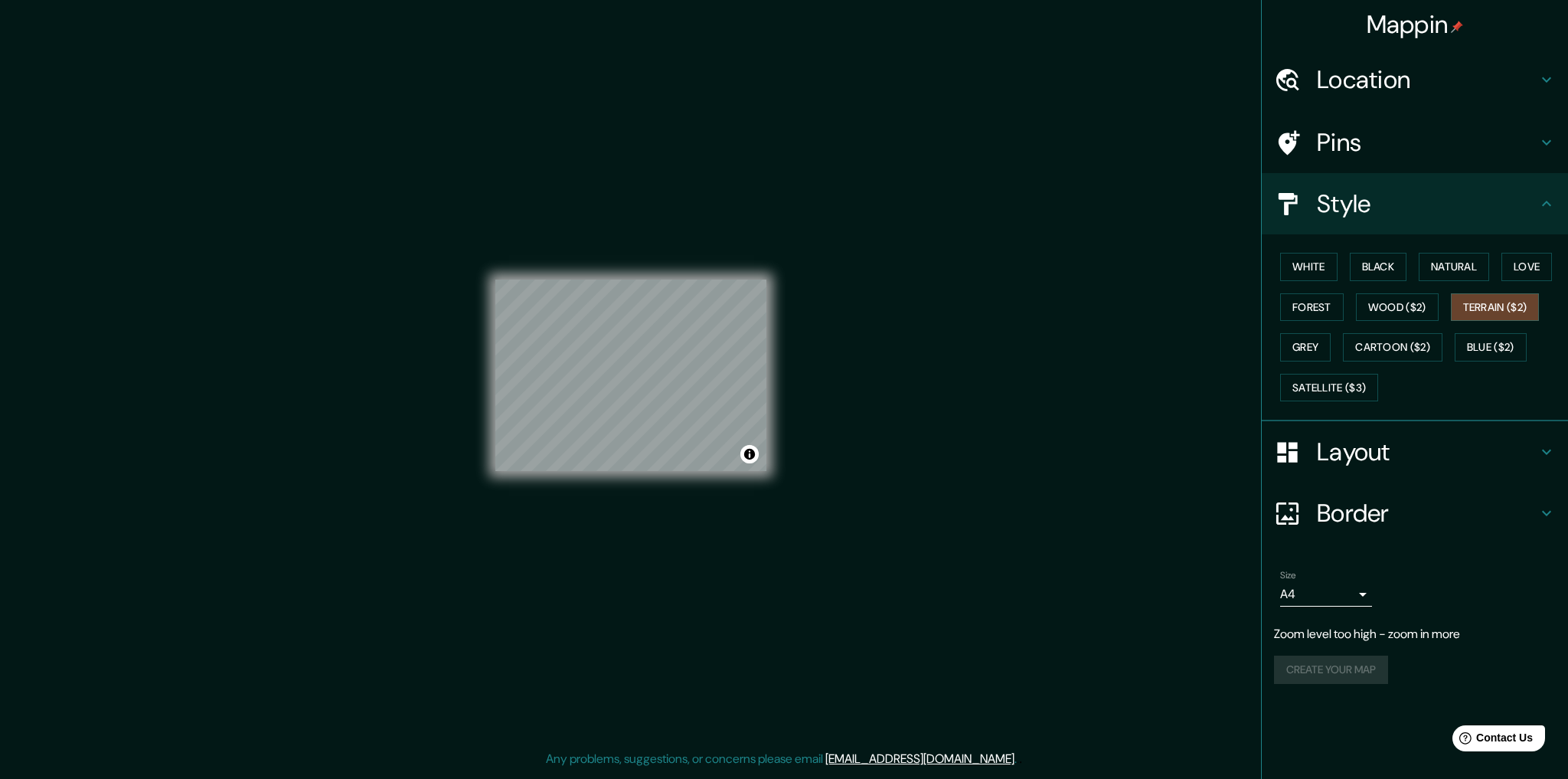 click on "White Black Natural Love Forest Wood ($2) Terrain ($2) Grey Cartoon ($2) Blue ($2) Satellite ($3)" at bounding box center [1421, 327] 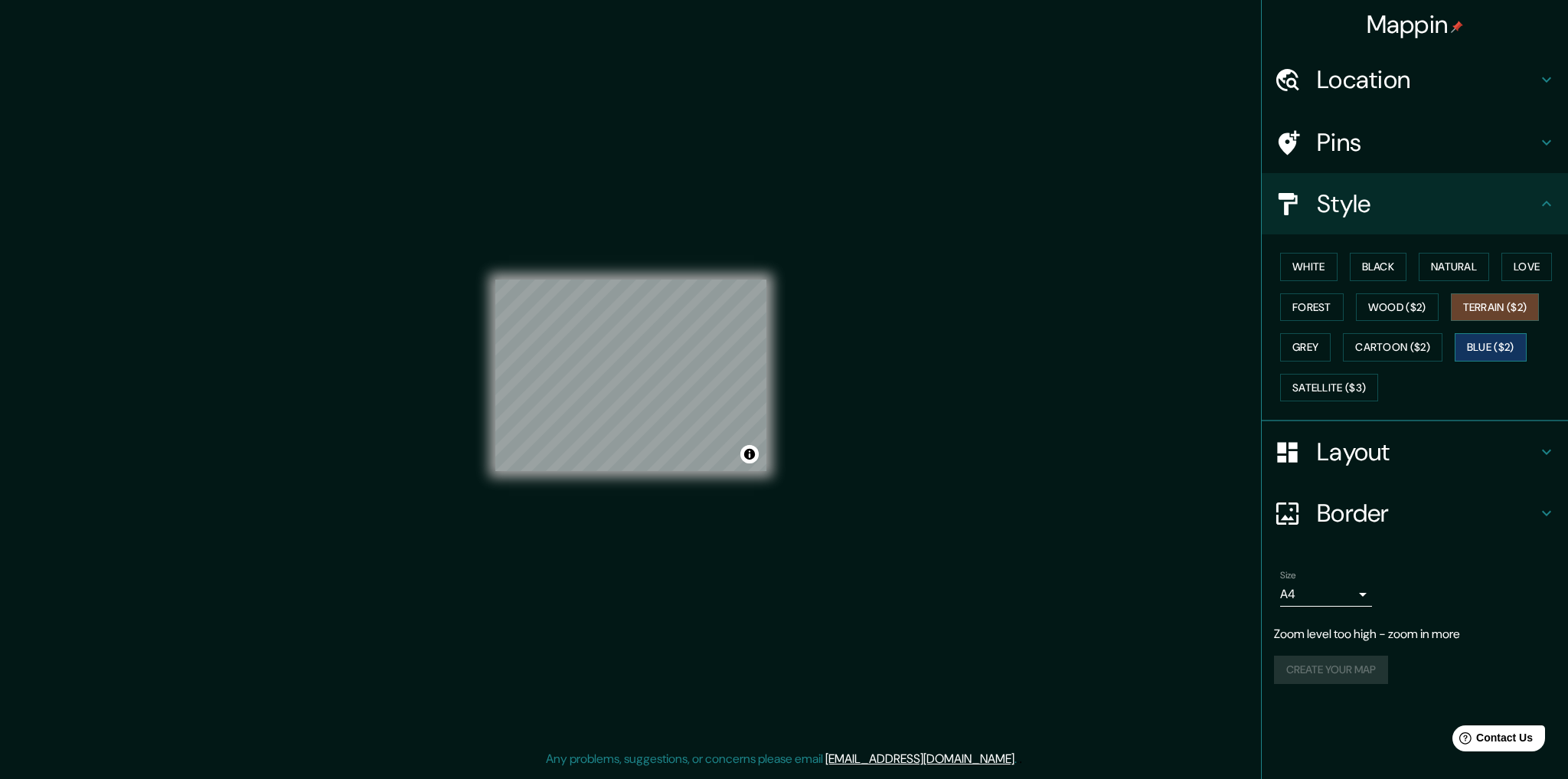 click on "Blue ($2)" at bounding box center (1491, 347) 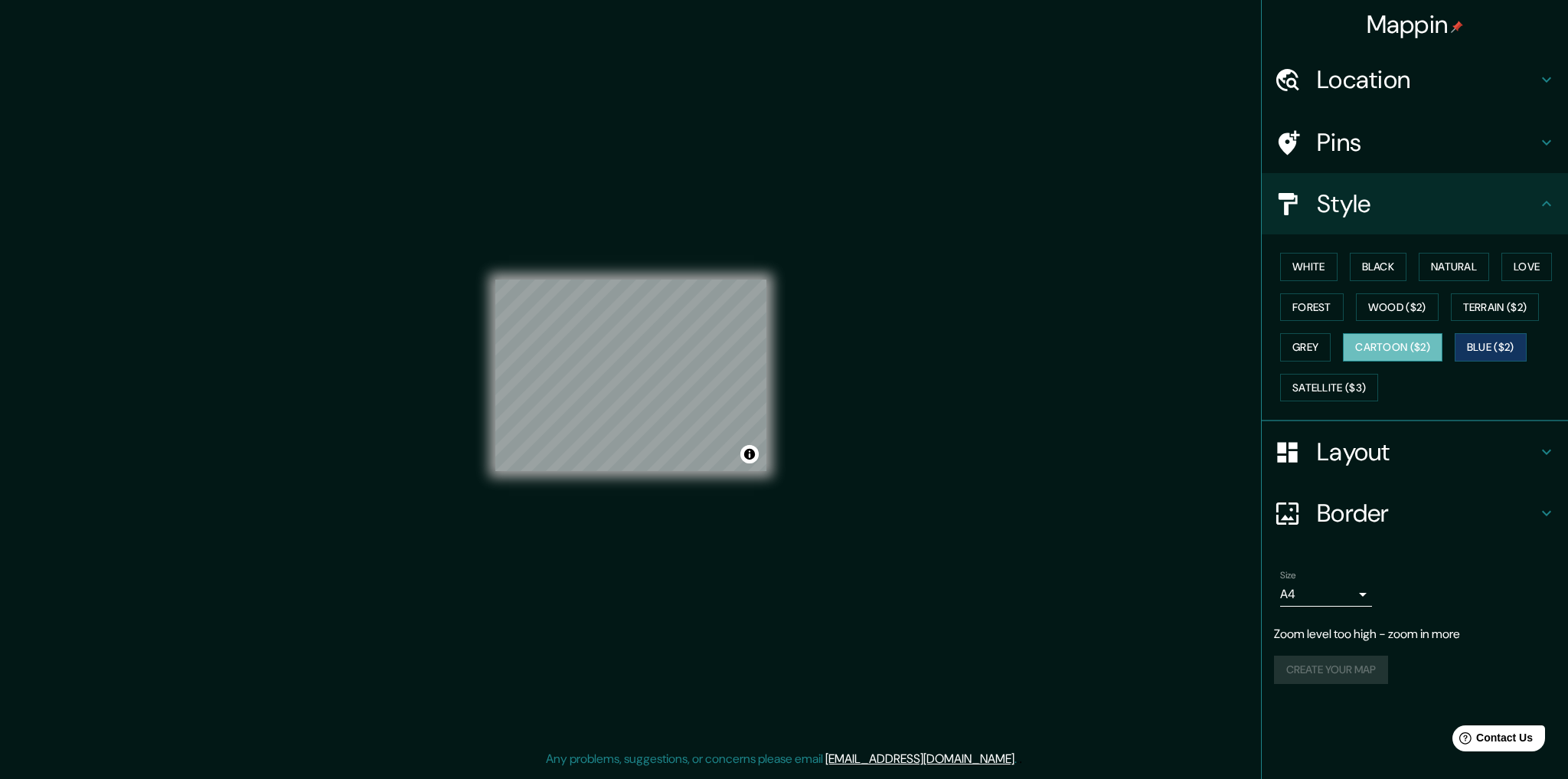 click on "Cartoon ($2)" at bounding box center (1393, 347) 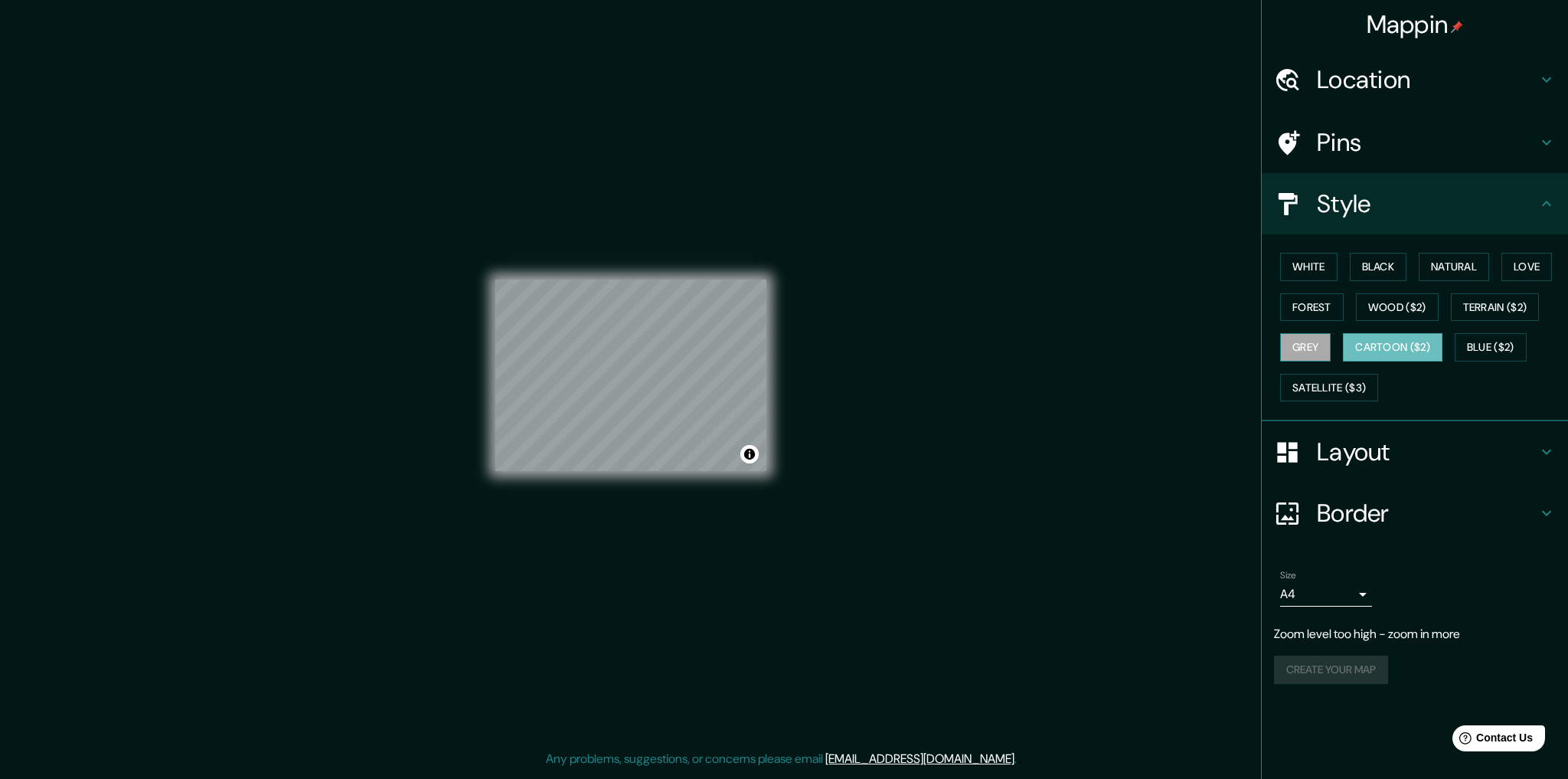 click on "Grey" at bounding box center (1305, 347) 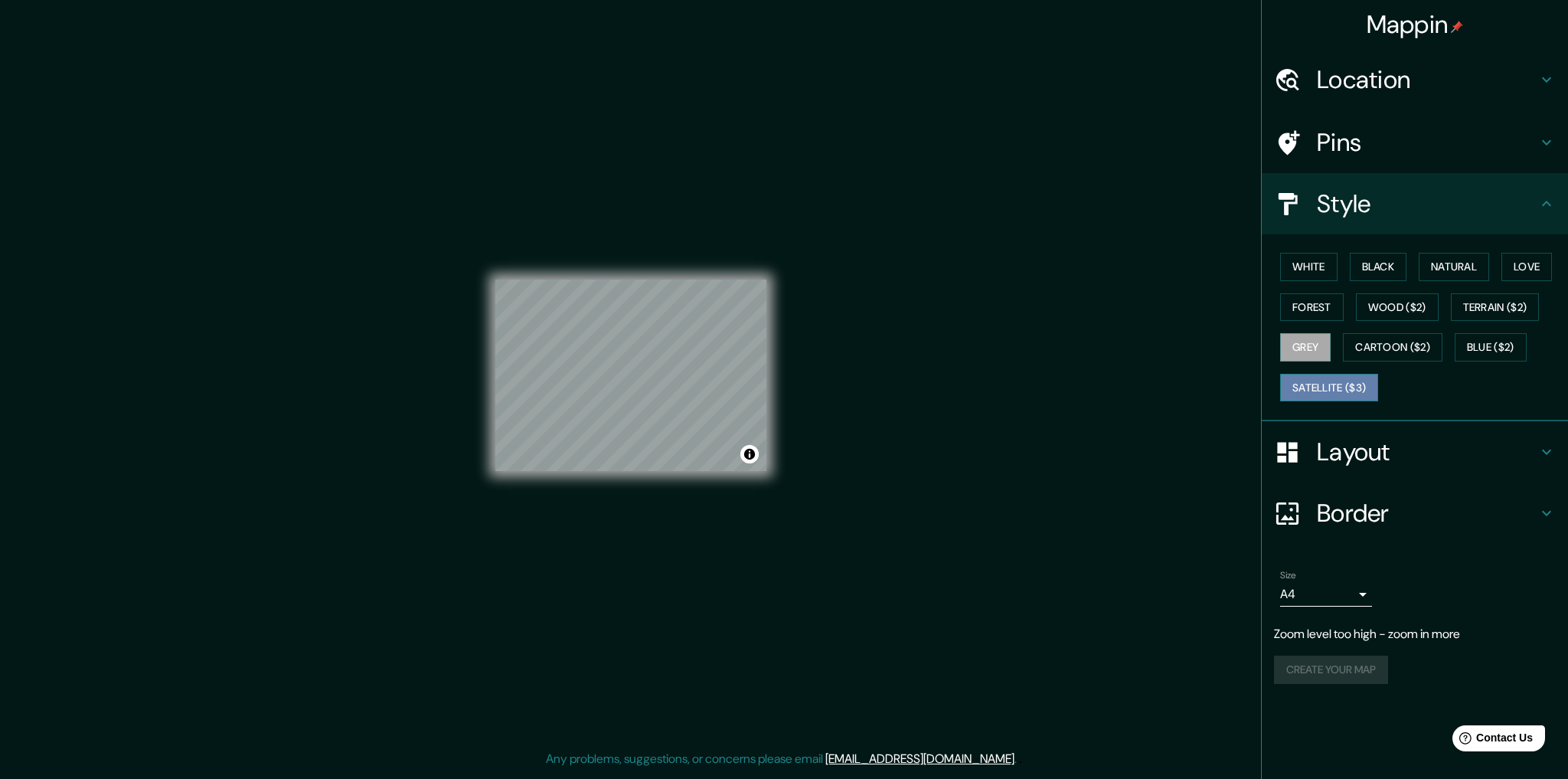 click on "Satellite ($3)" at bounding box center (1329, 388) 